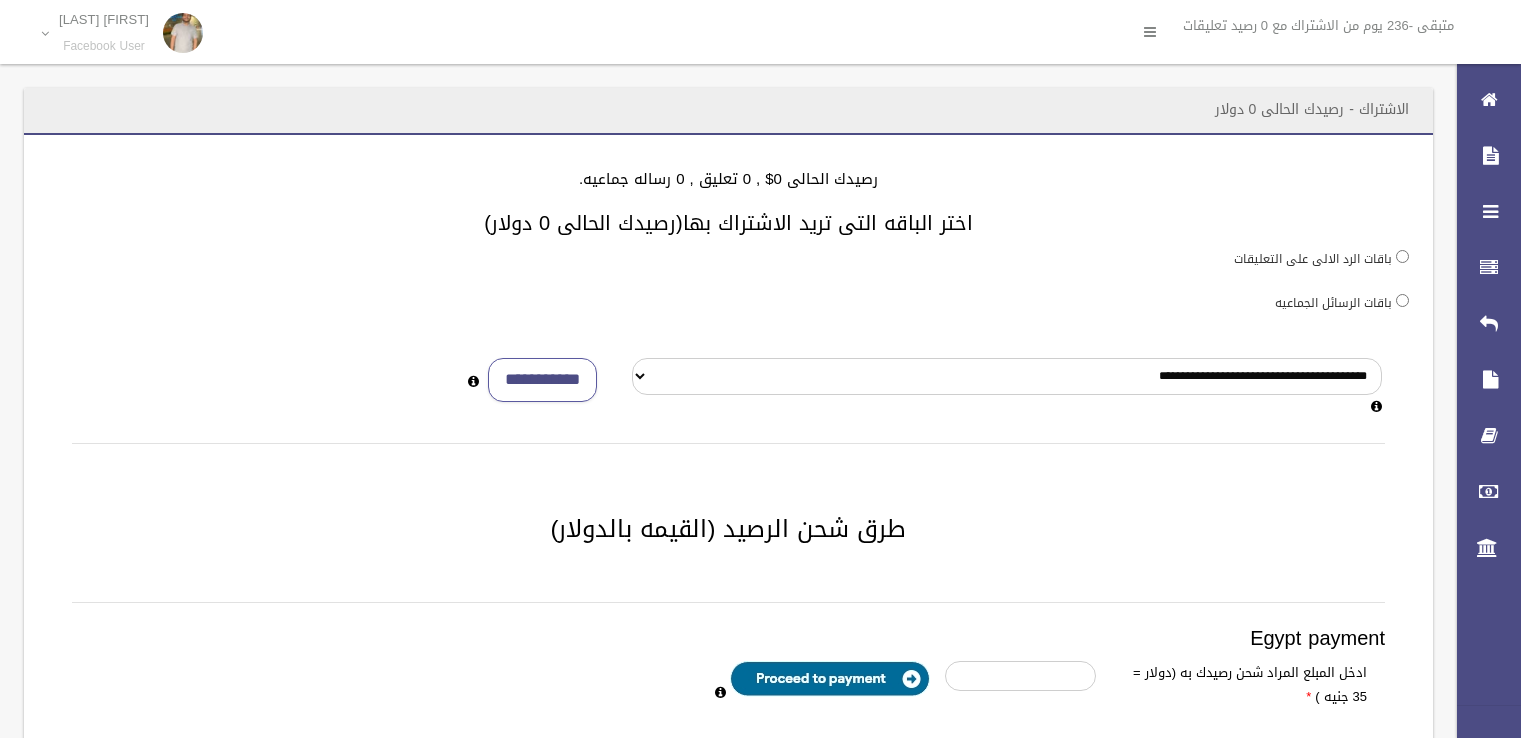 scroll, scrollTop: 0, scrollLeft: 0, axis: both 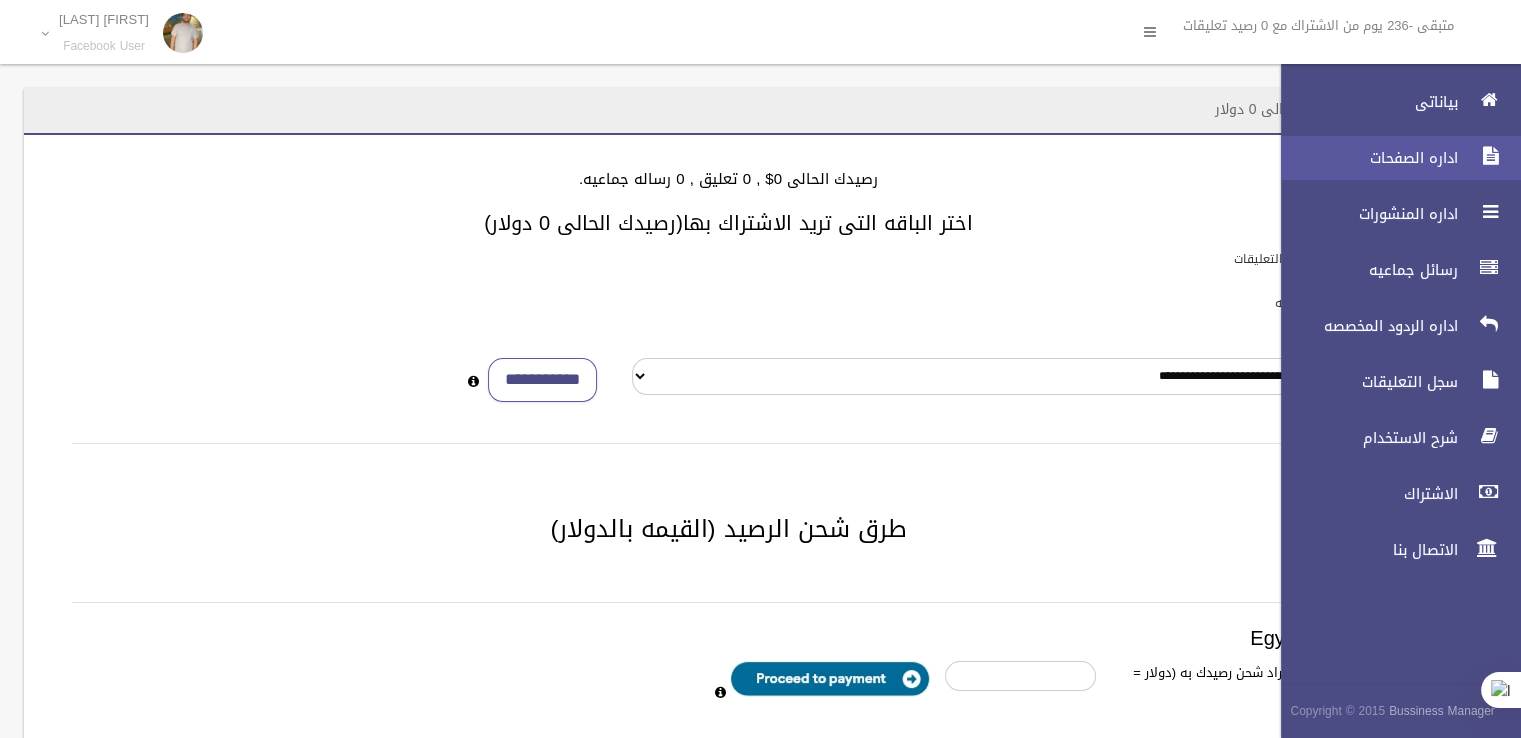 click at bounding box center (1489, 156) 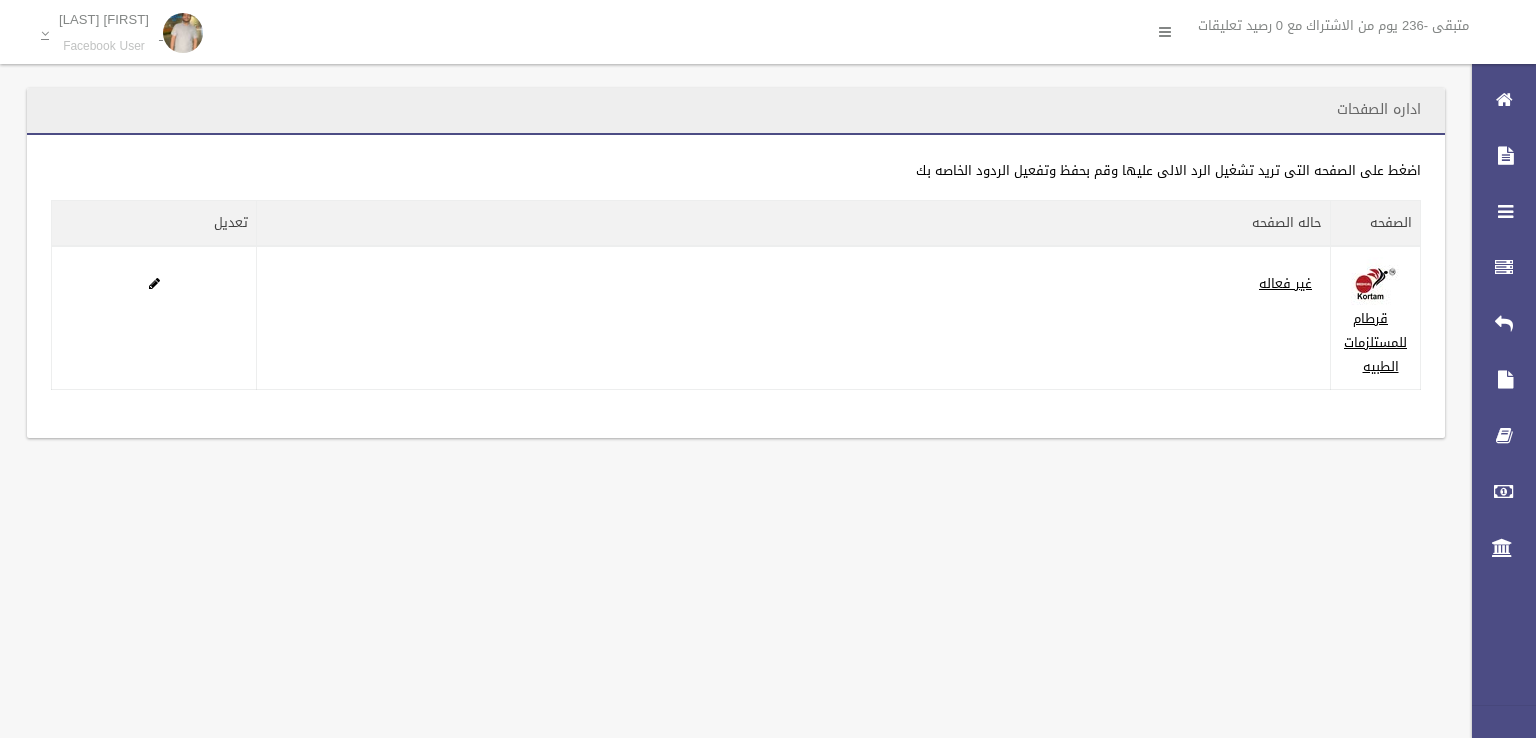 scroll, scrollTop: 0, scrollLeft: 0, axis: both 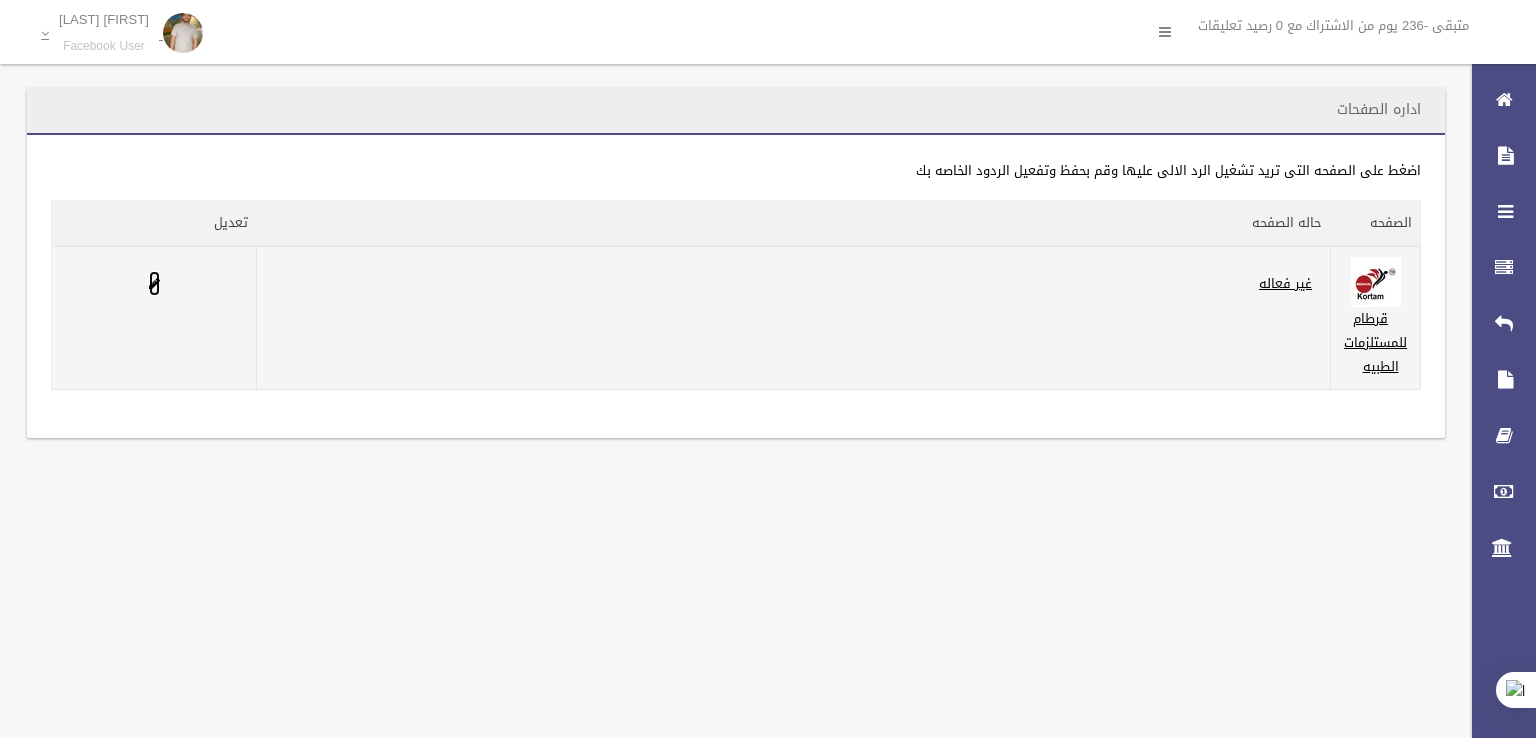 click at bounding box center [154, 283] 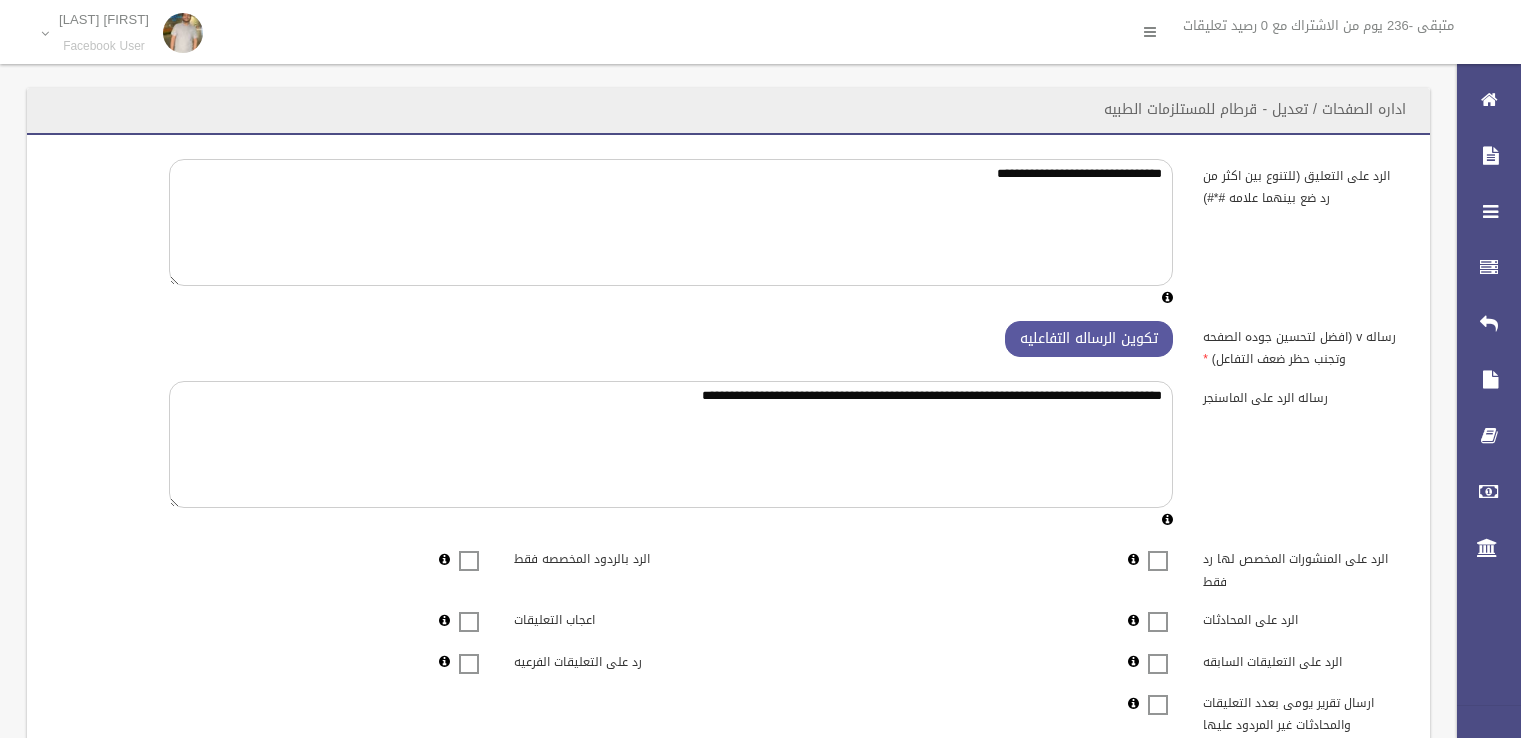 scroll, scrollTop: 0, scrollLeft: 0, axis: both 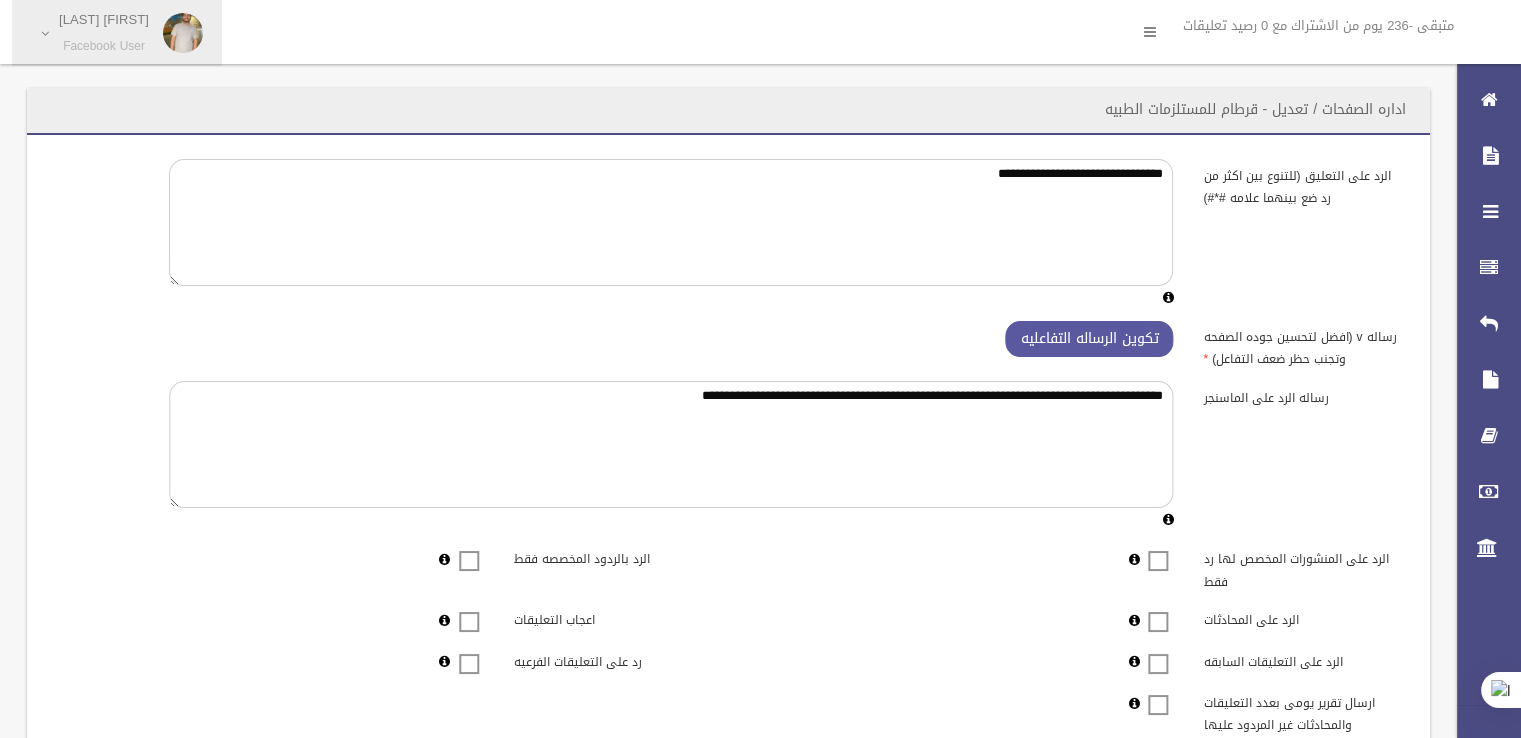 click on "Mohamed Mustafa Teleb   Facebook User" at bounding box center (104, 33) 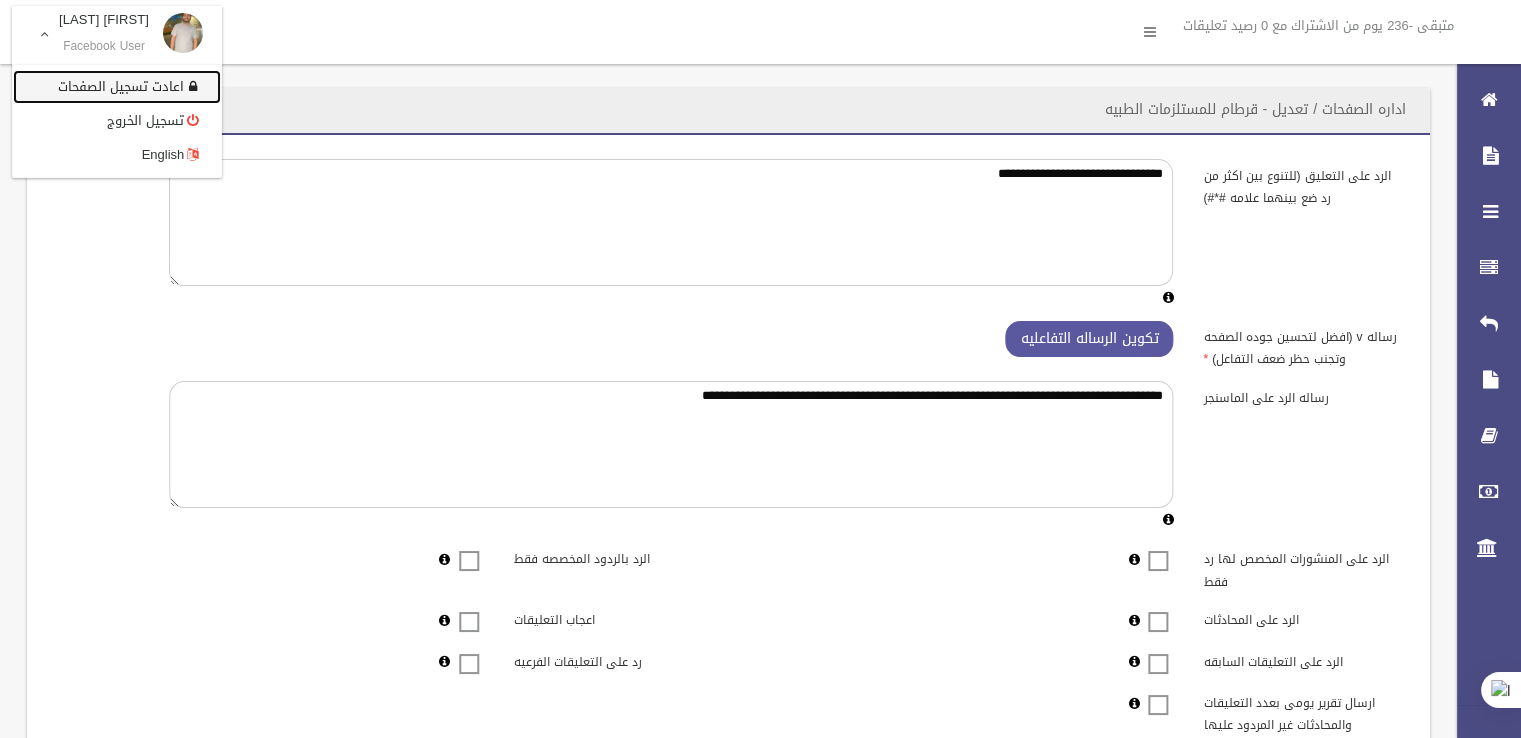 click on "اعادت تسجيل الصفحات" at bounding box center [117, 87] 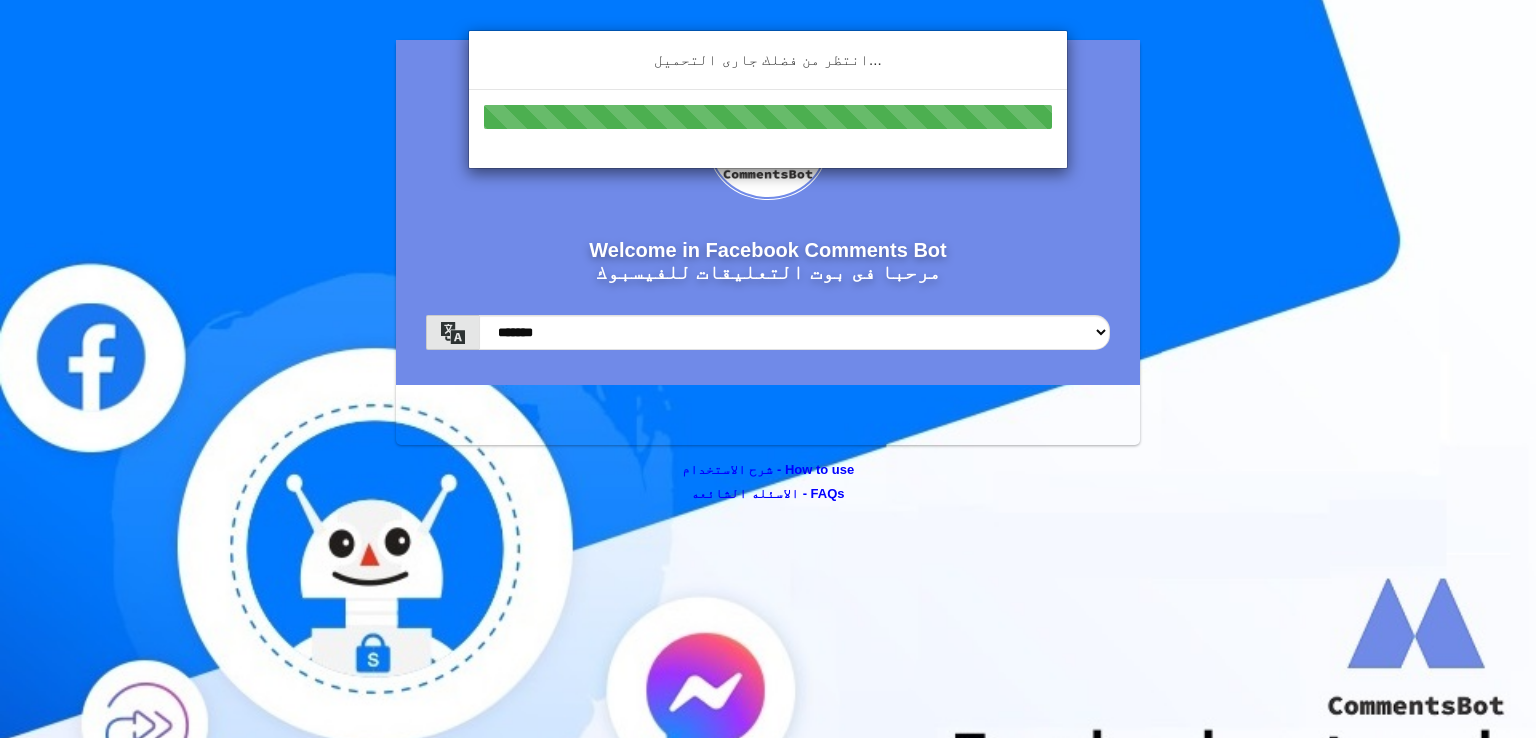 scroll, scrollTop: 0, scrollLeft: 0, axis: both 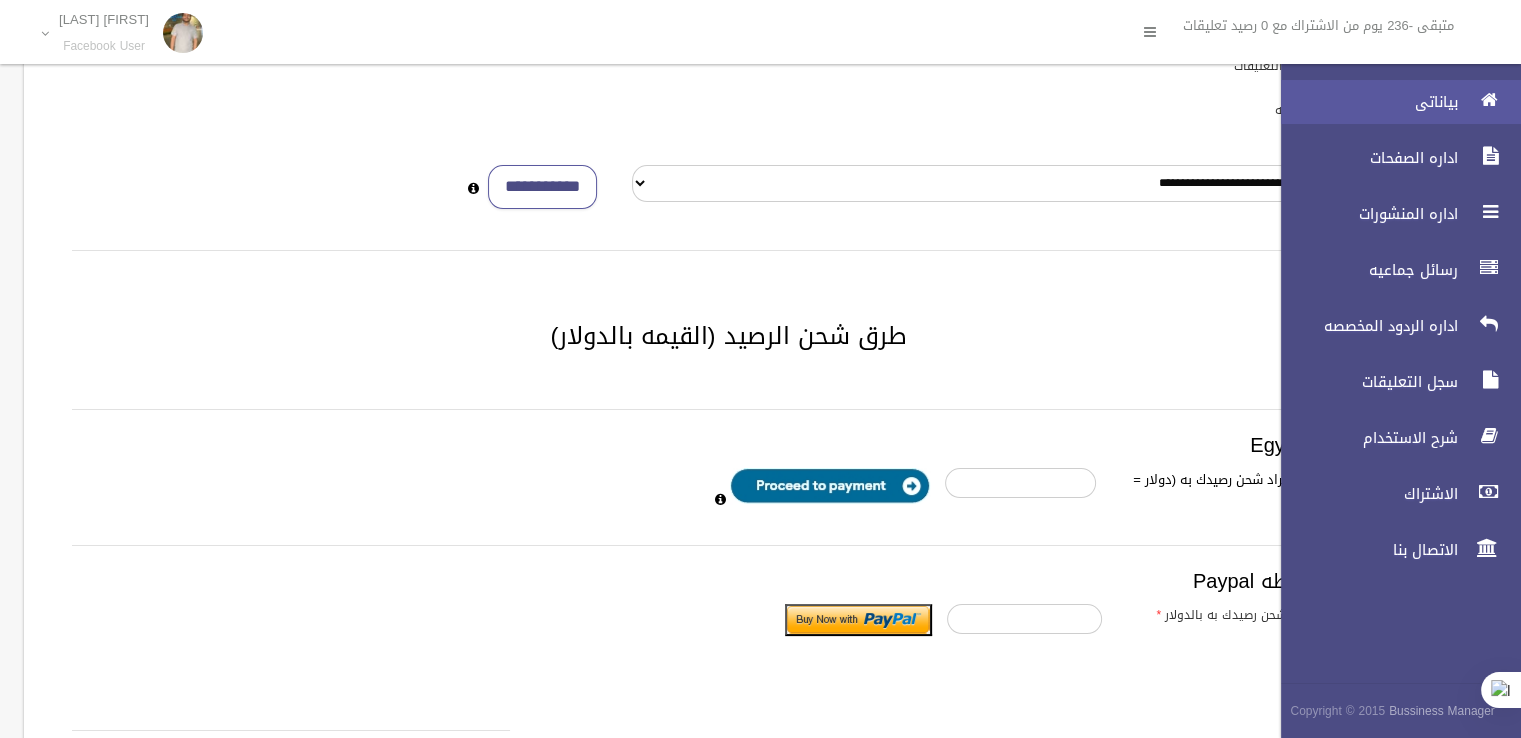 click at bounding box center (1489, 100) 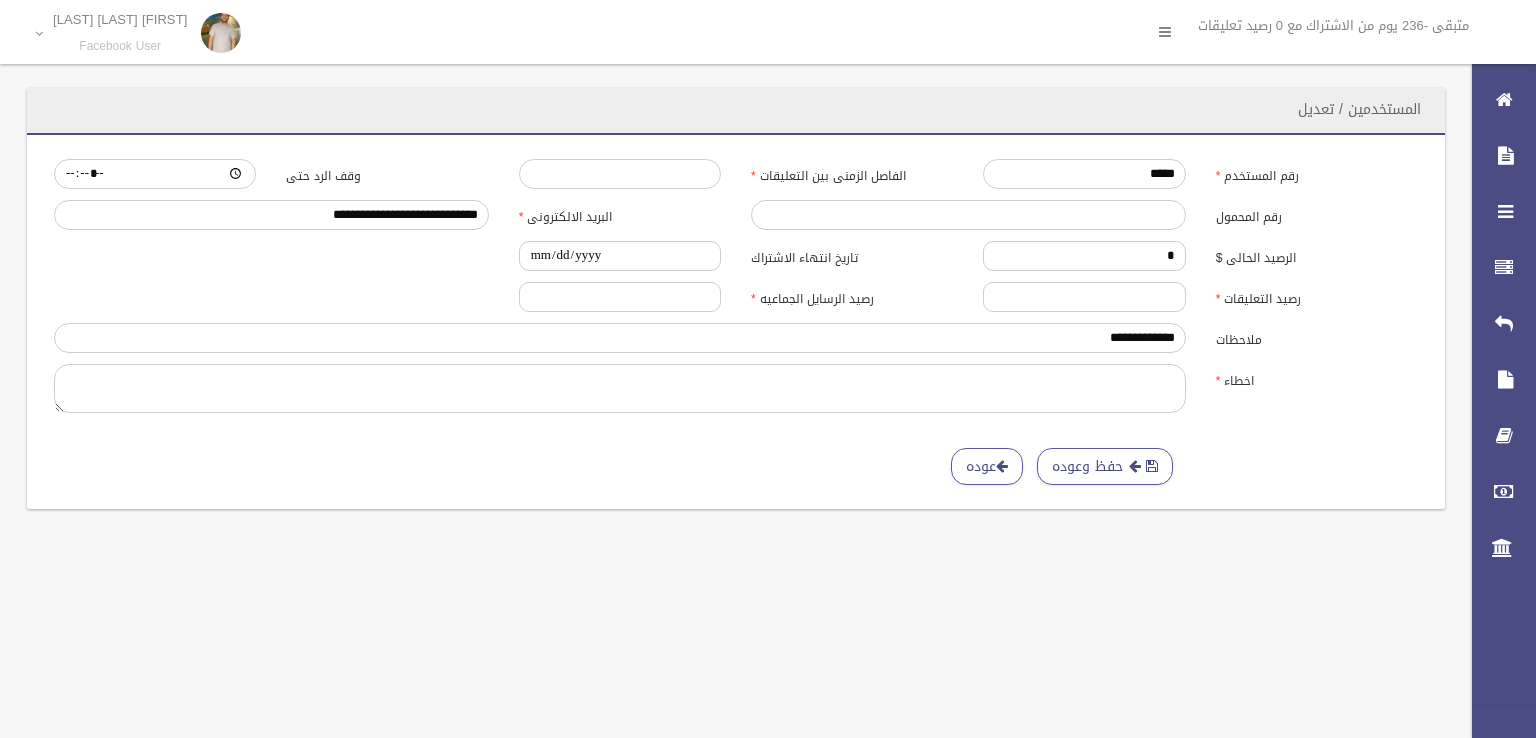 scroll, scrollTop: 0, scrollLeft: 0, axis: both 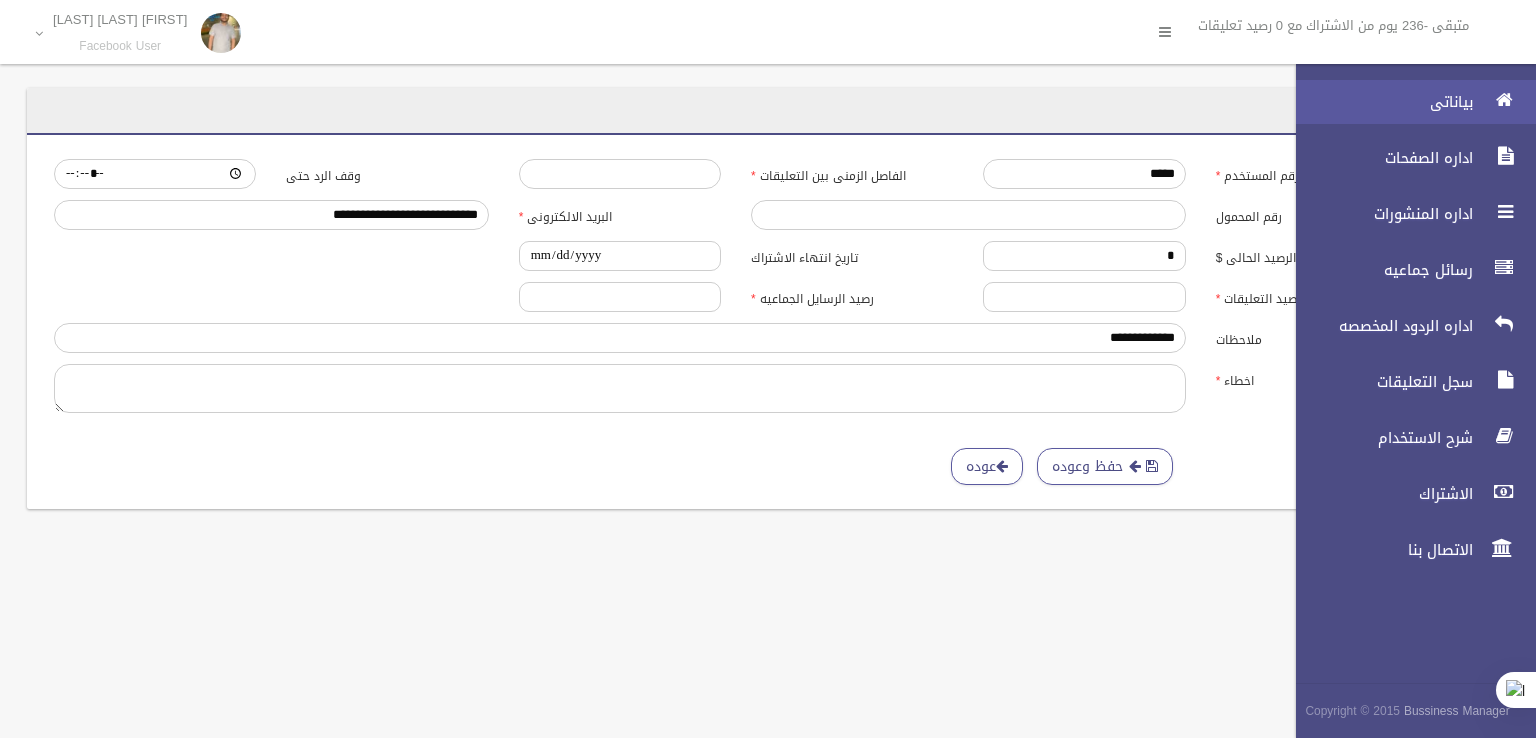 click on "بياناتى" at bounding box center [1379, 102] 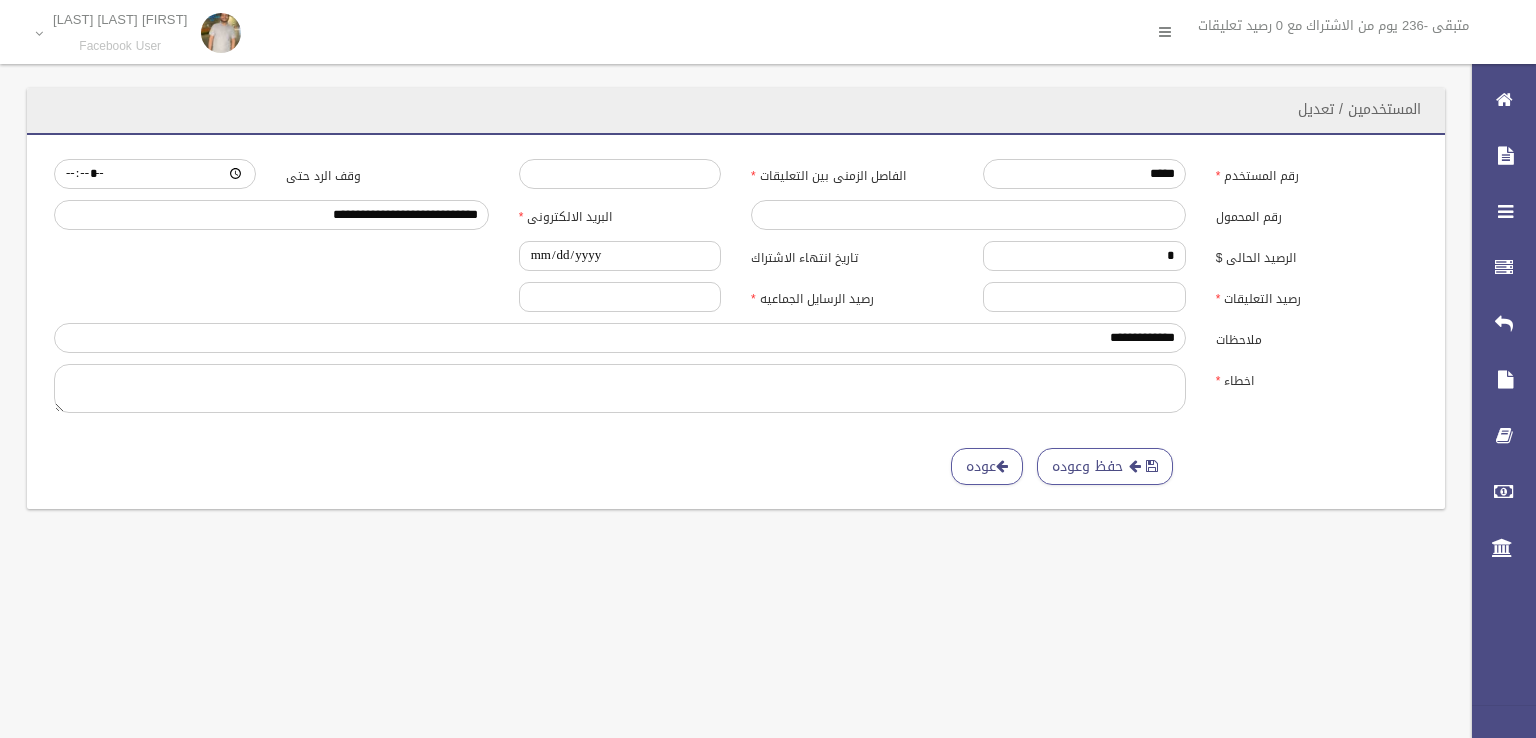 scroll, scrollTop: 0, scrollLeft: 0, axis: both 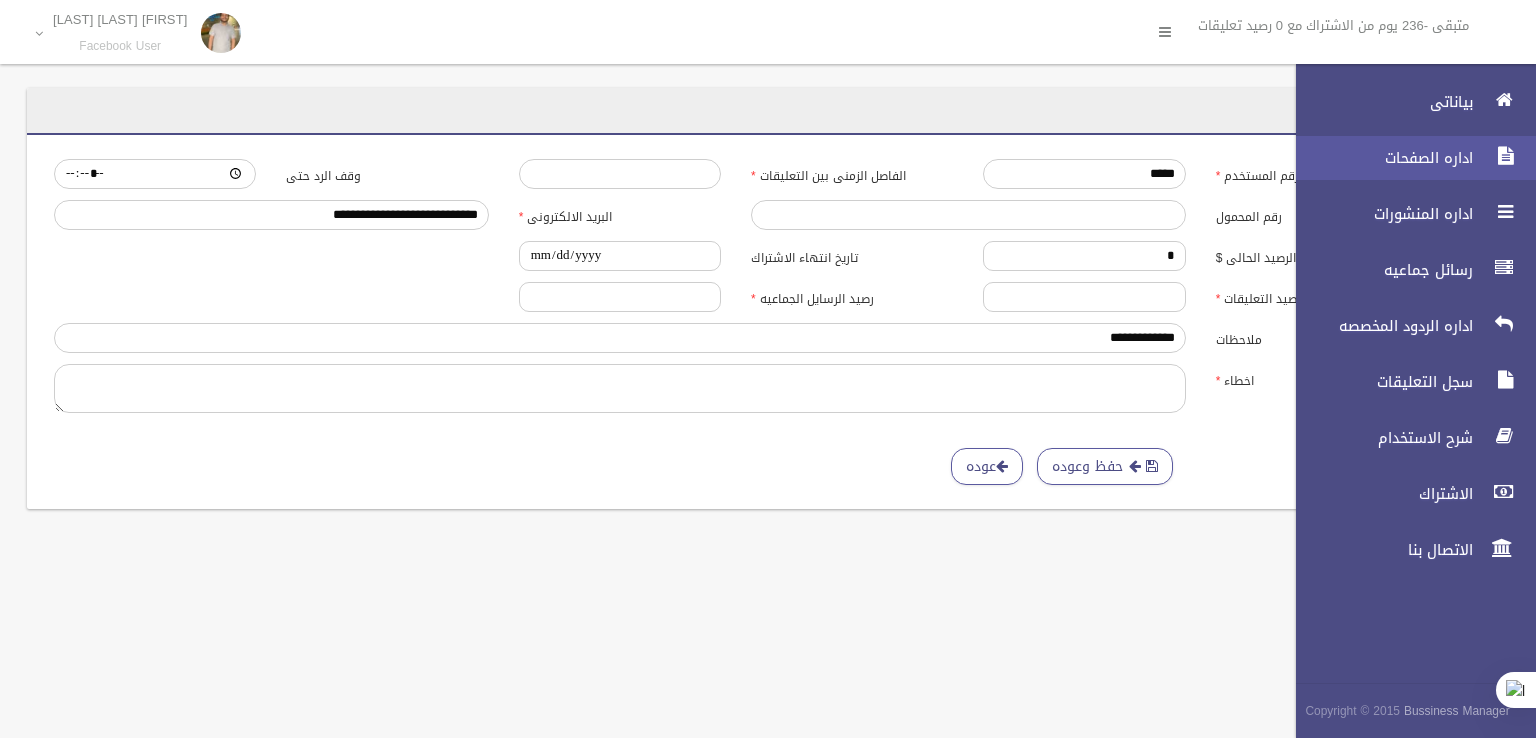 click on "اداره الصفحات" at bounding box center [1407, 158] 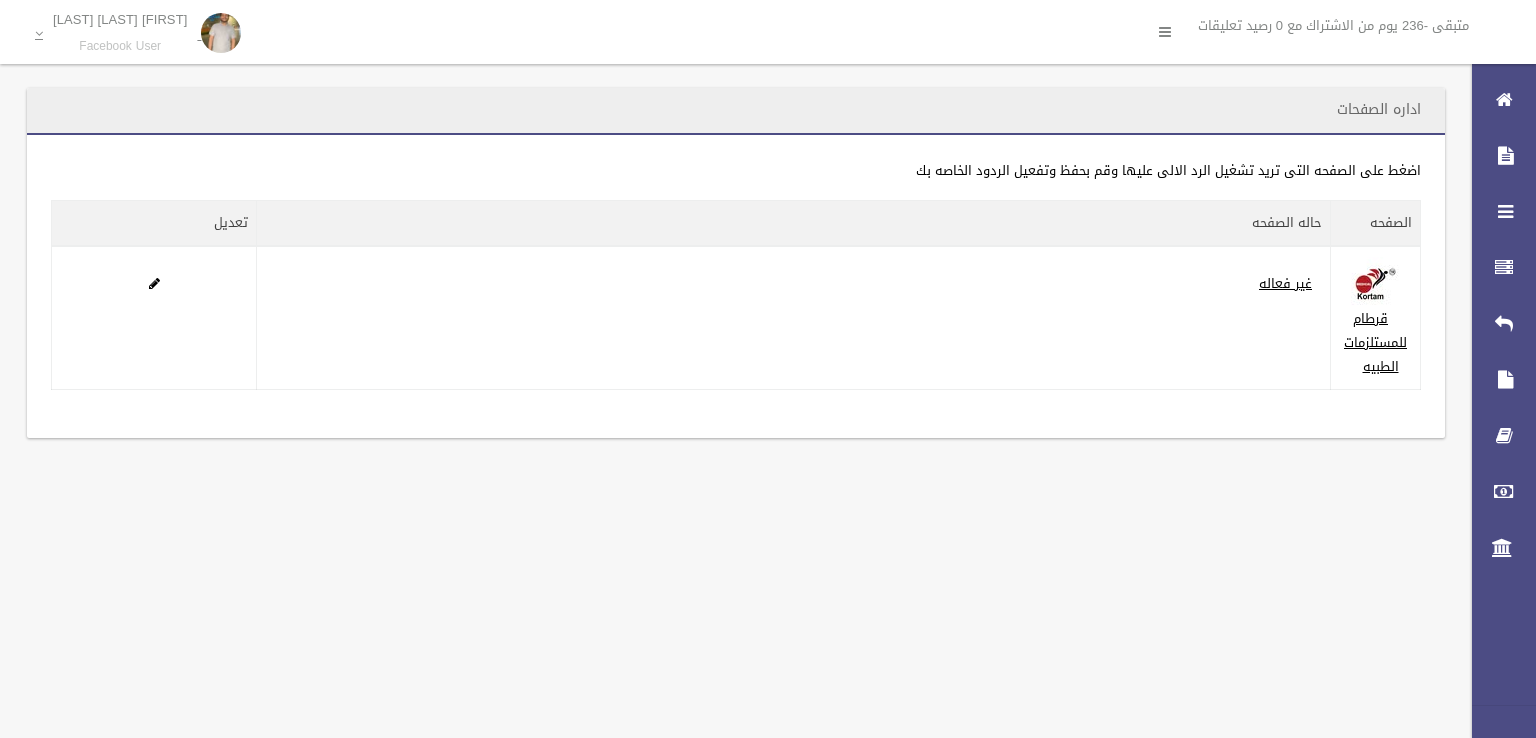 scroll, scrollTop: 0, scrollLeft: 0, axis: both 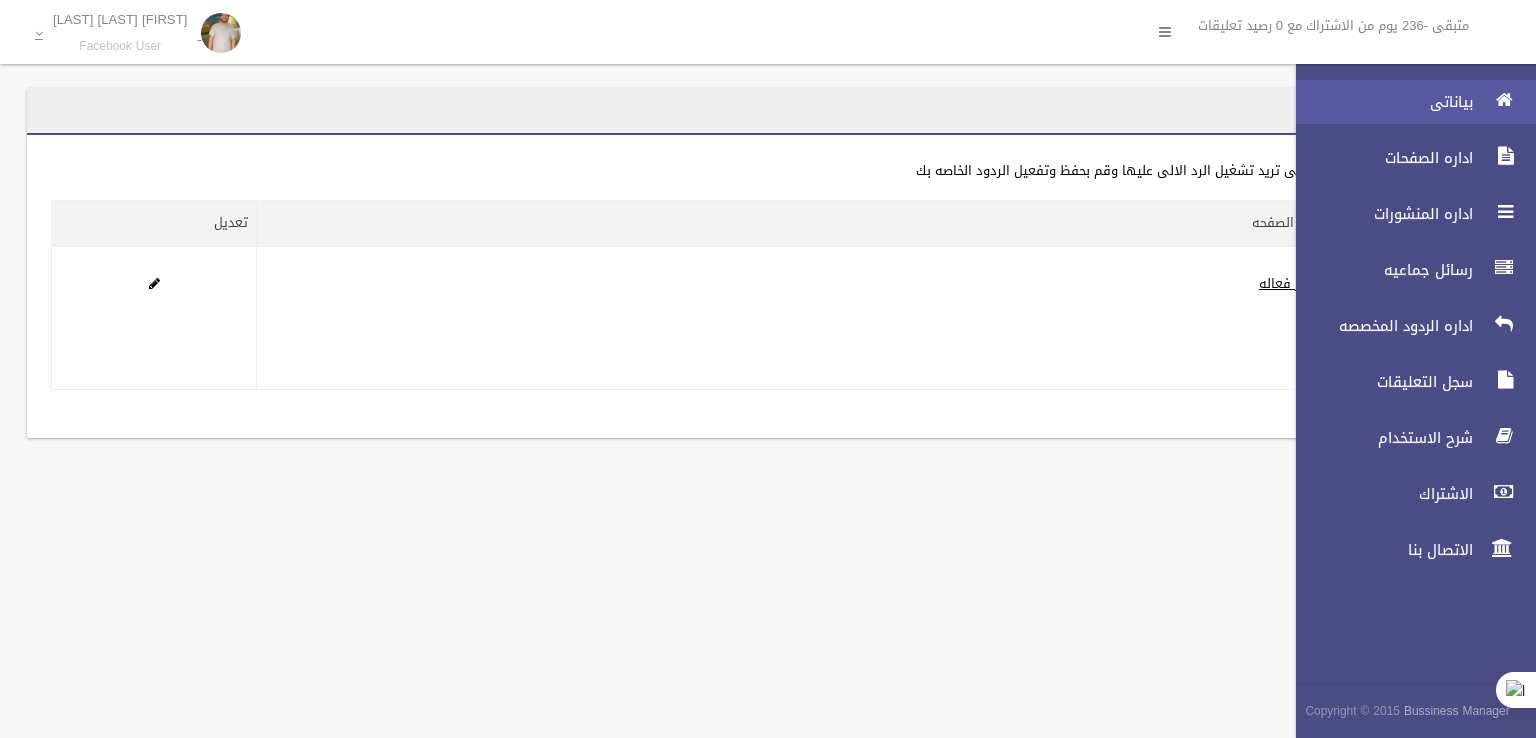 click at bounding box center [1504, 100] 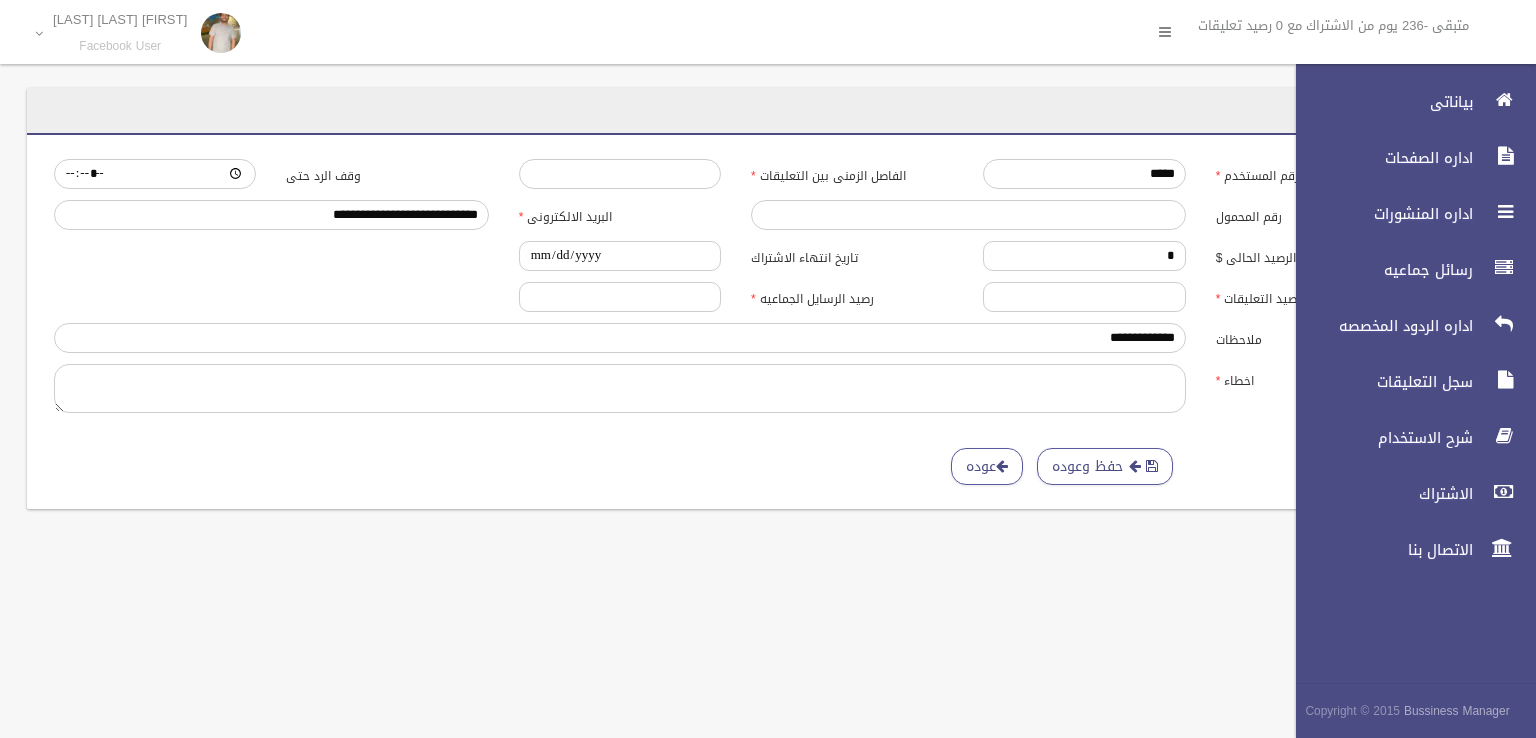 scroll, scrollTop: 0, scrollLeft: 0, axis: both 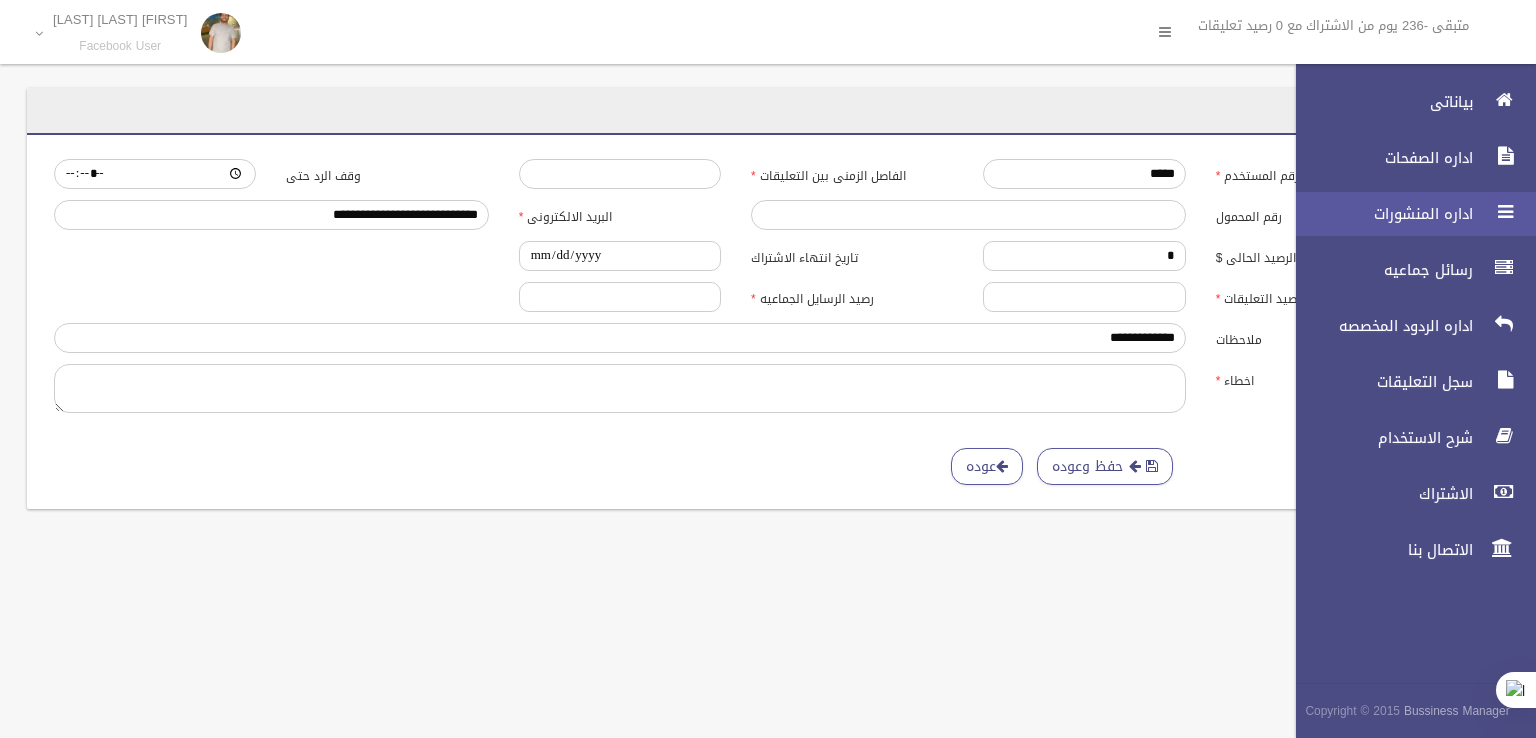 click on "اداره المنشورات" at bounding box center (1407, 214) 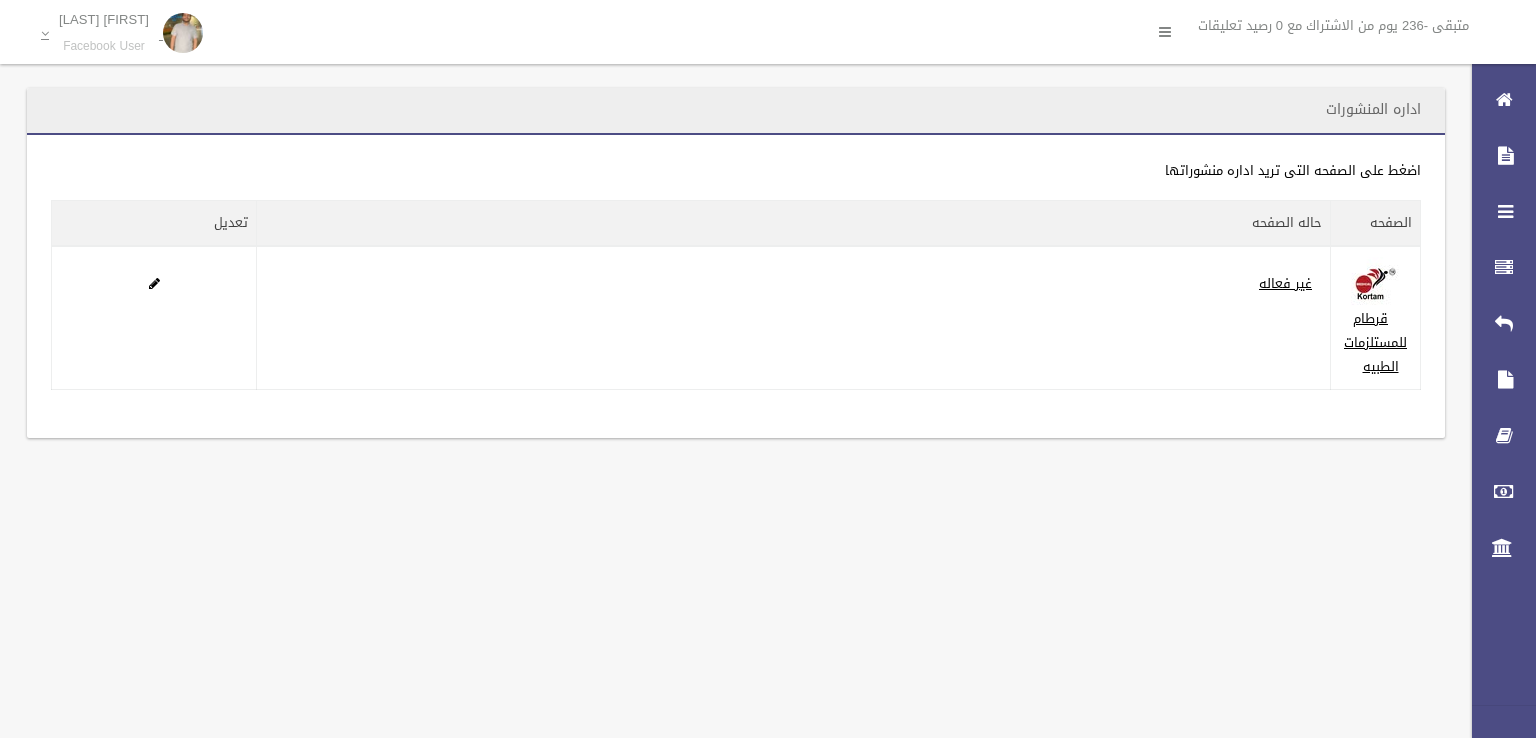 scroll, scrollTop: 0, scrollLeft: 0, axis: both 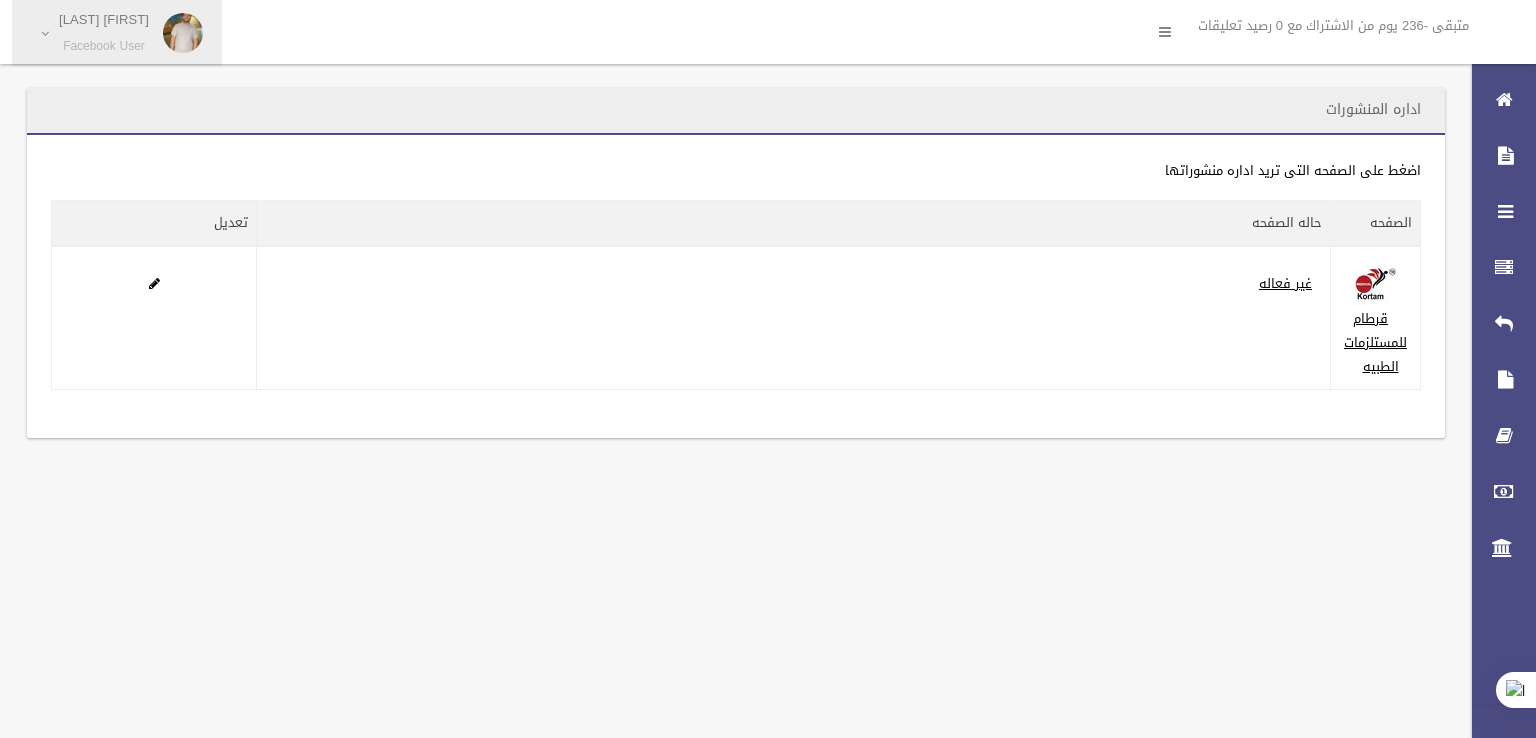 click on "[FIRST] [LAST]   Facebook User" at bounding box center [104, 33] 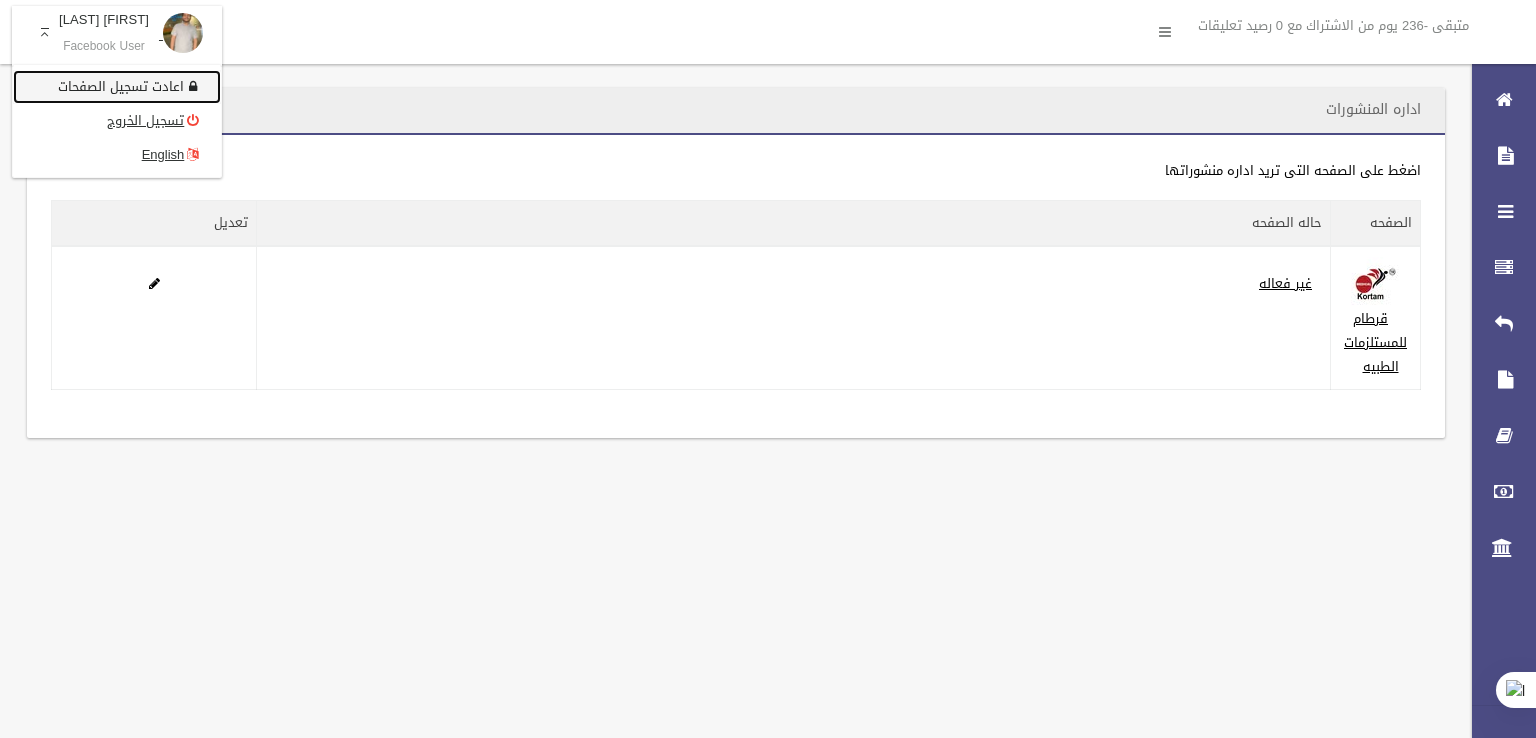 click on "اعادت تسجيل الصفحات" at bounding box center (117, 87) 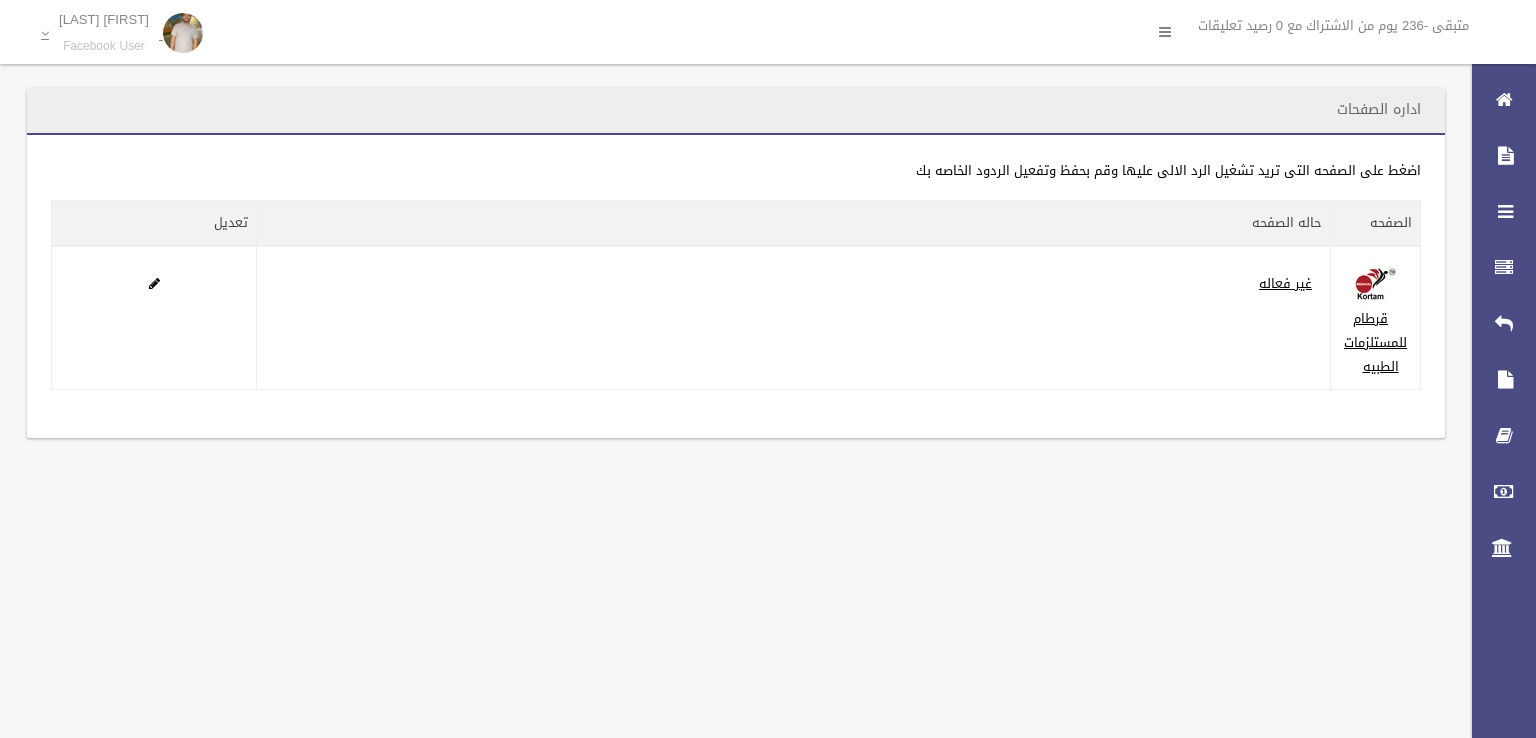 scroll, scrollTop: 0, scrollLeft: 0, axis: both 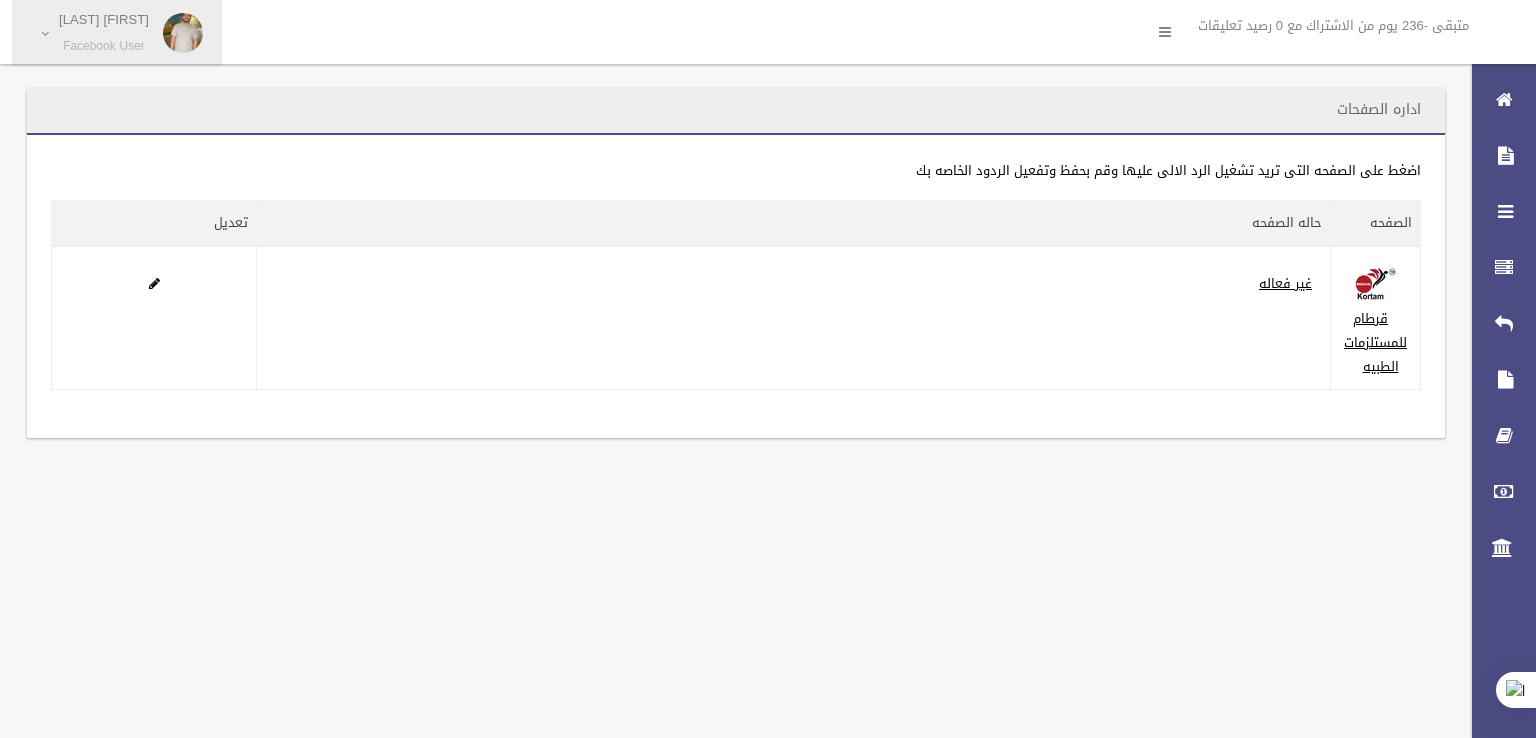 click on "[FIRST] [LAST]" at bounding box center (104, 19) 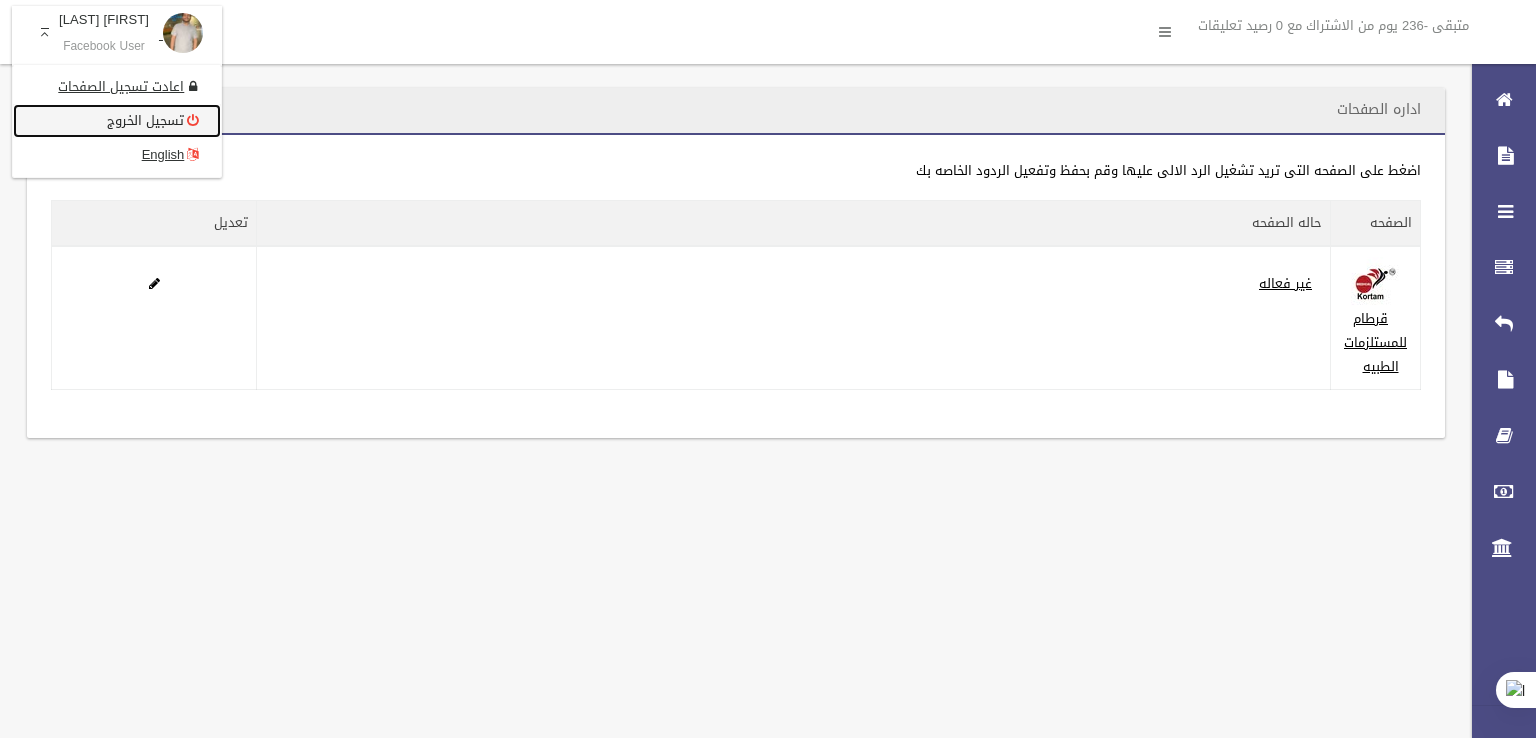 click on "تسجيل الخروج" at bounding box center (117, 121) 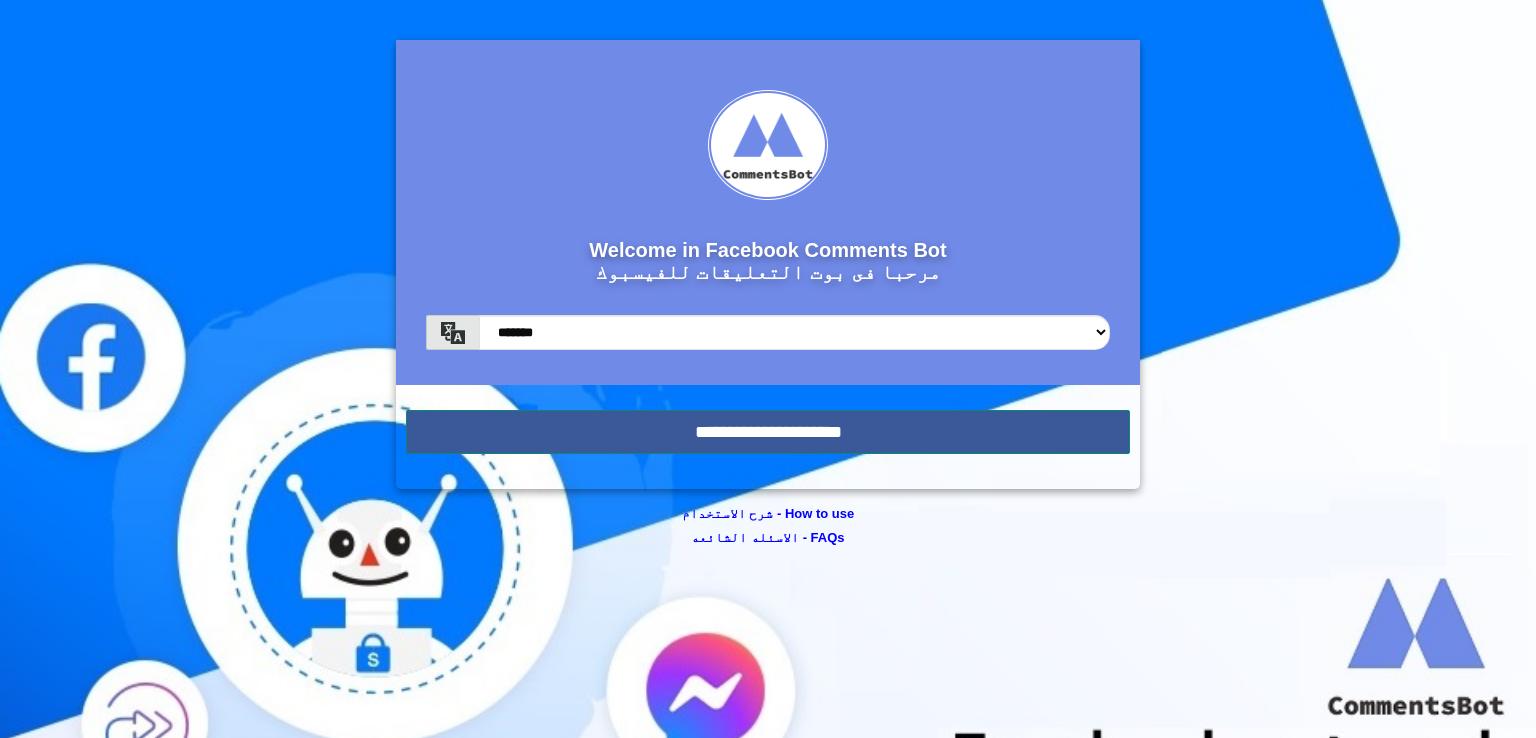 scroll, scrollTop: 0, scrollLeft: 0, axis: both 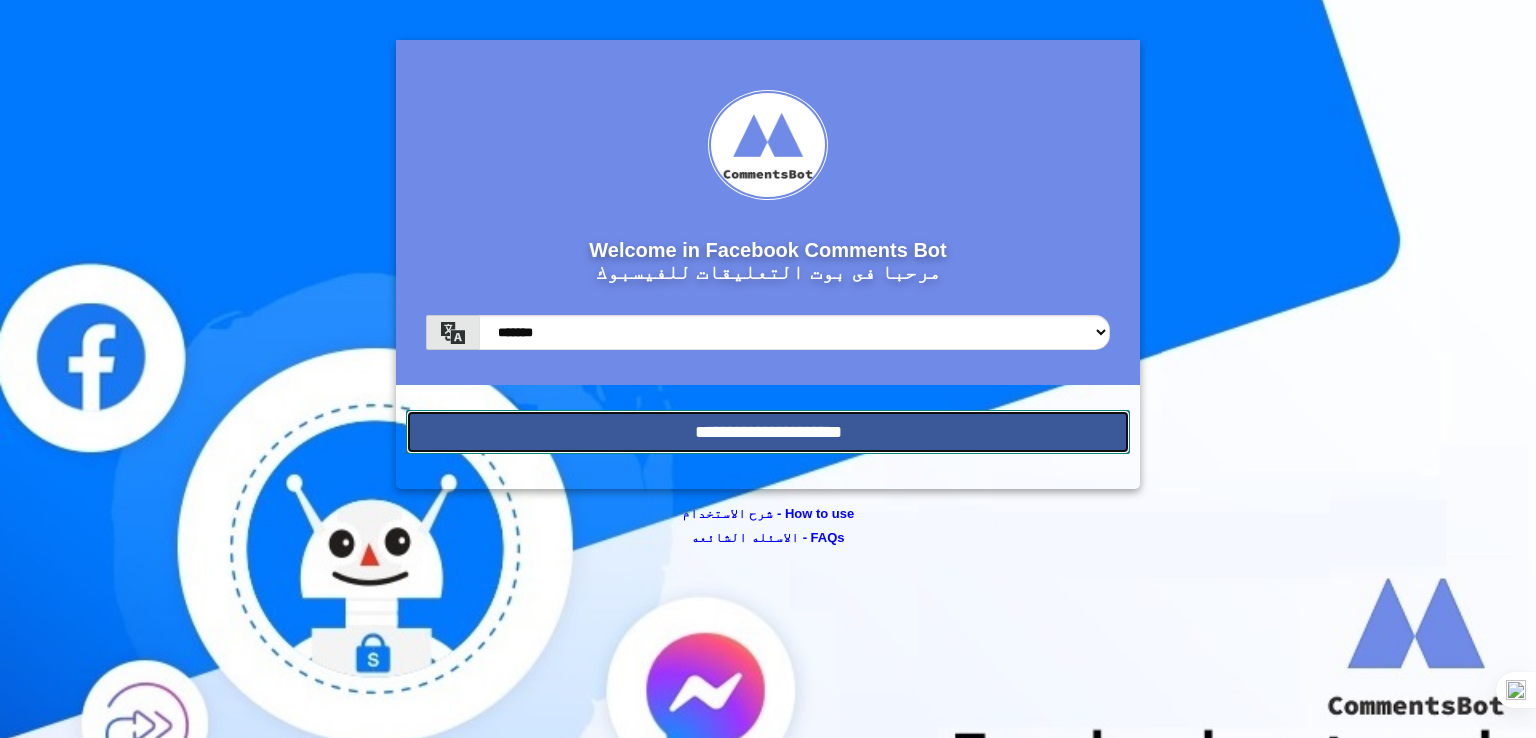 click on "**********" at bounding box center (768, 432) 